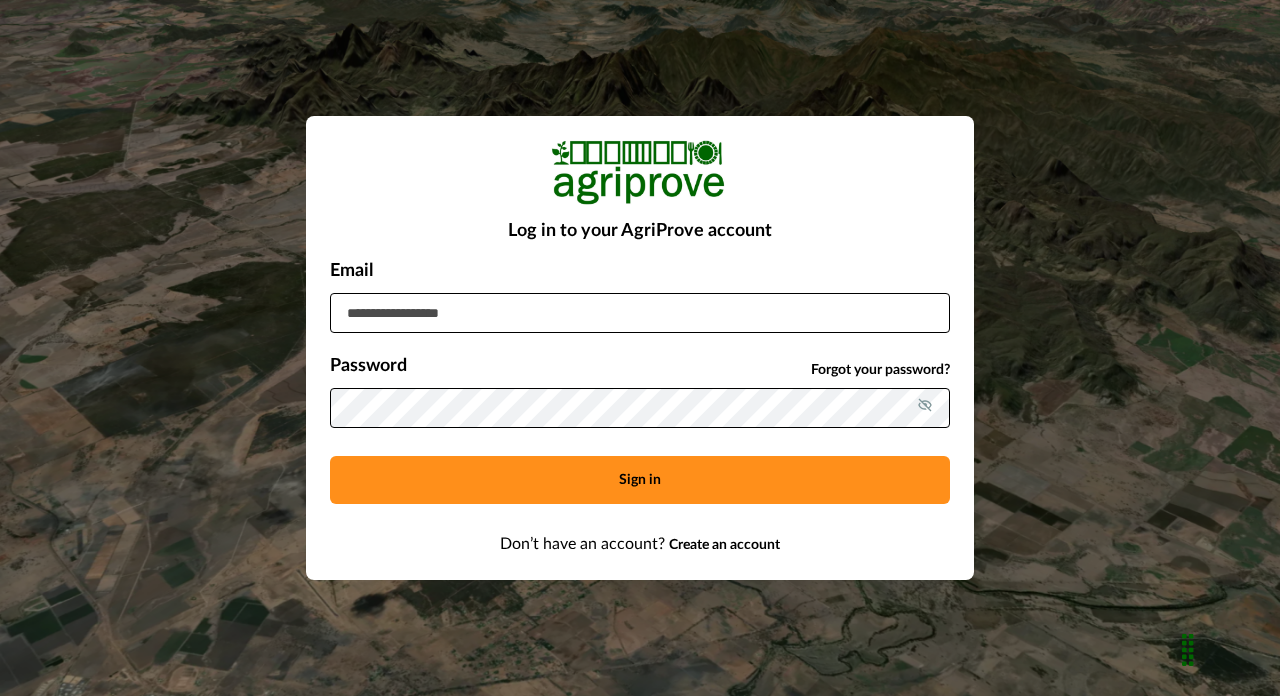 scroll, scrollTop: 0, scrollLeft: 0, axis: both 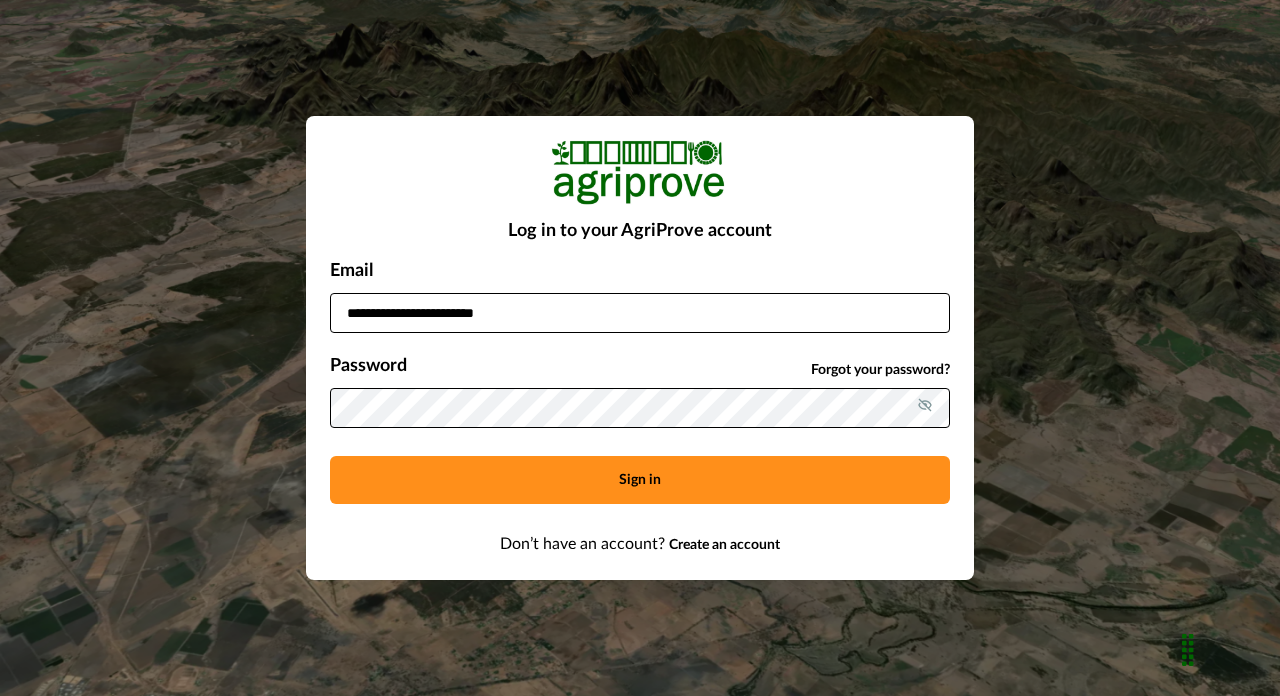 click on "Sign in" at bounding box center [640, 480] 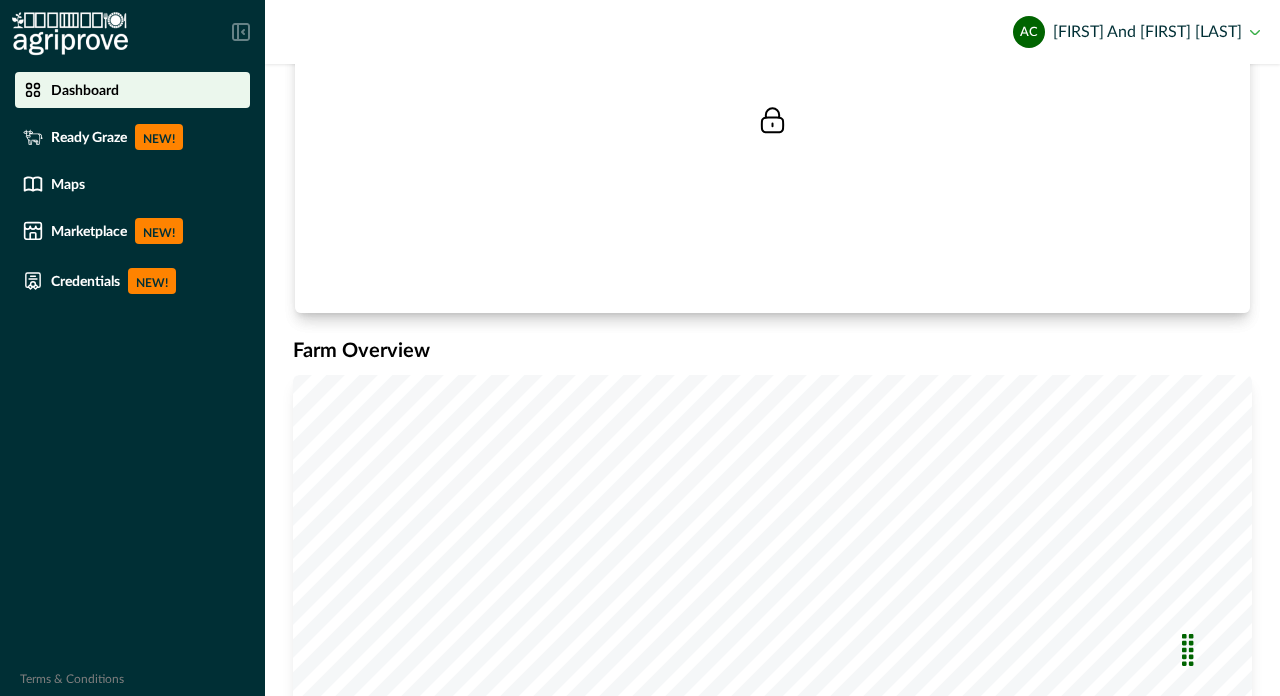 scroll, scrollTop: 696, scrollLeft: 0, axis: vertical 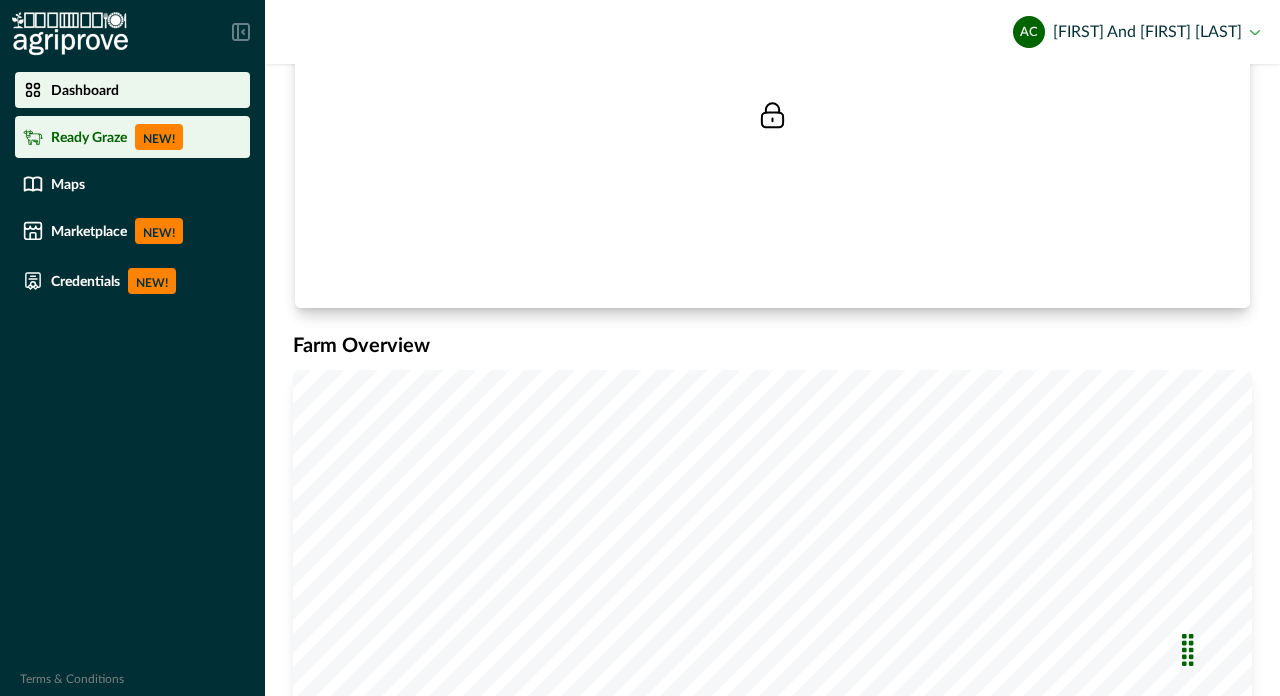 click on "Ready Graze" at bounding box center (89, 137) 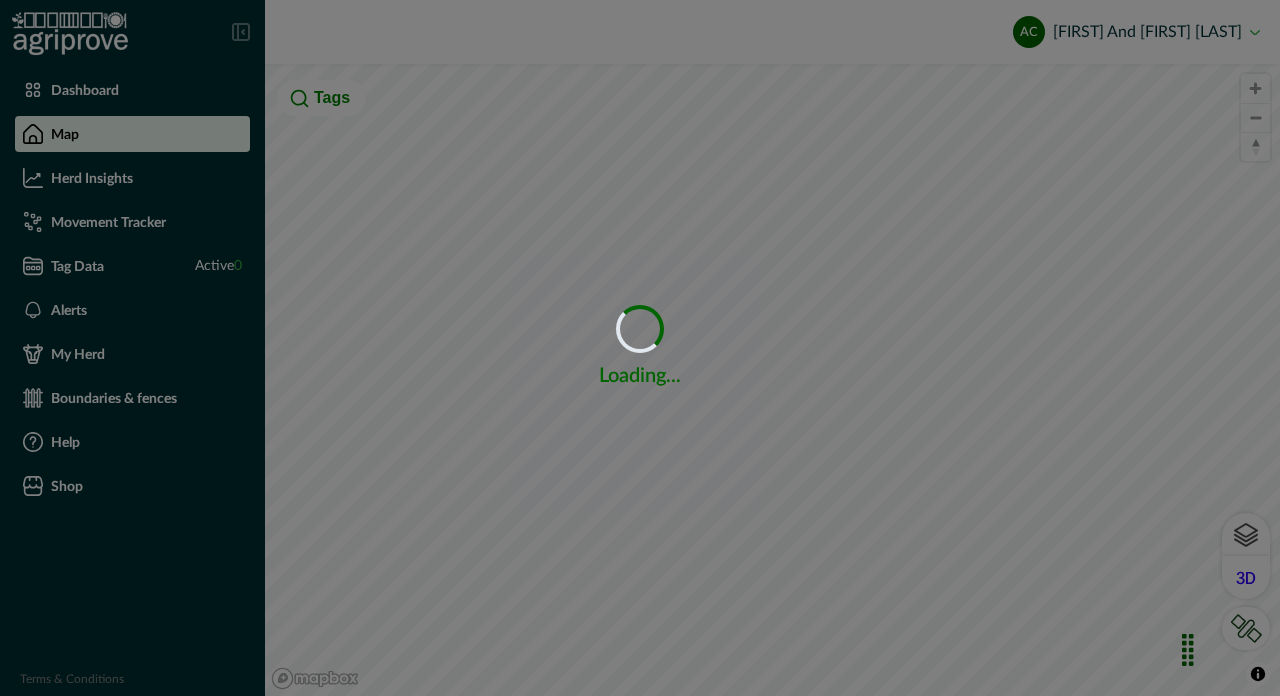 scroll, scrollTop: 0, scrollLeft: 0, axis: both 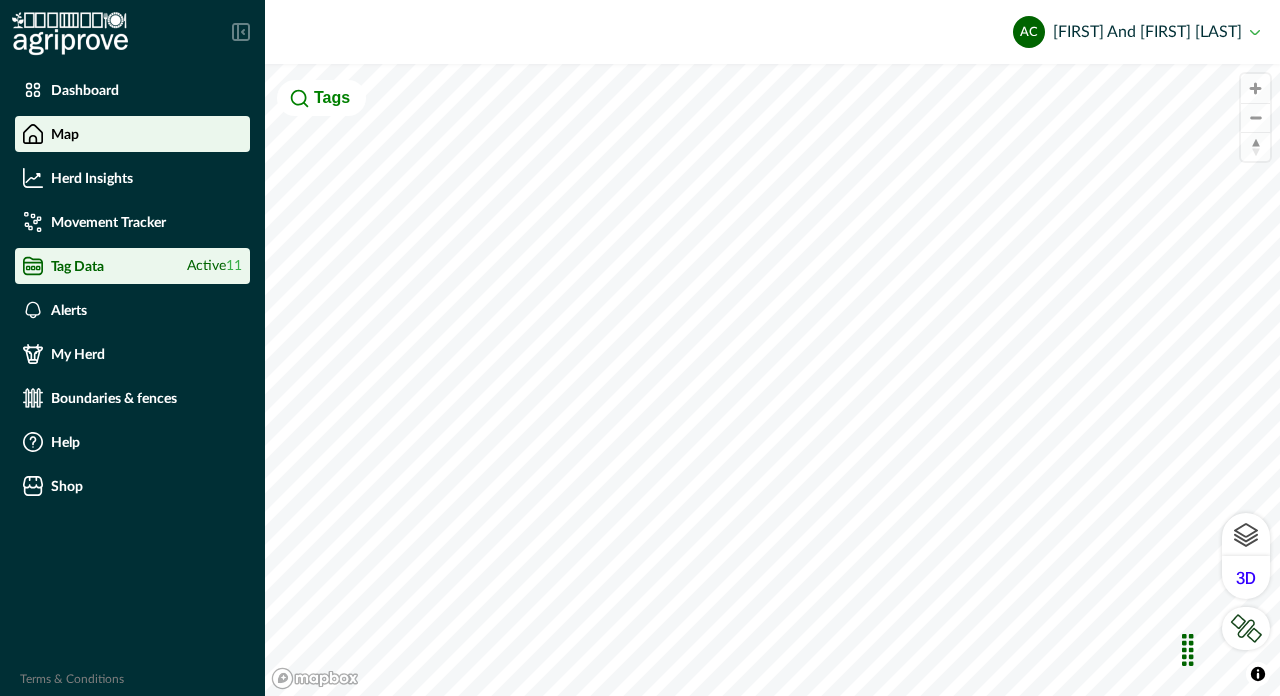 click on "Active  11" at bounding box center (214, 266) 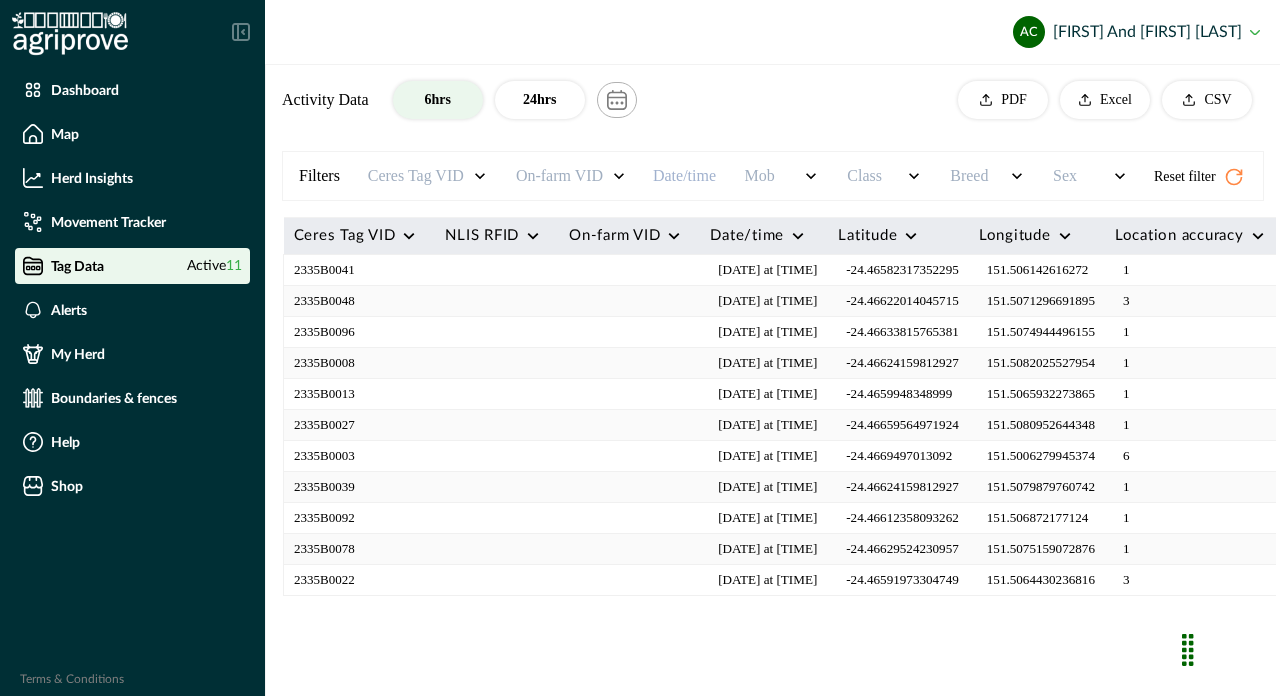 scroll, scrollTop: 64, scrollLeft: 0, axis: vertical 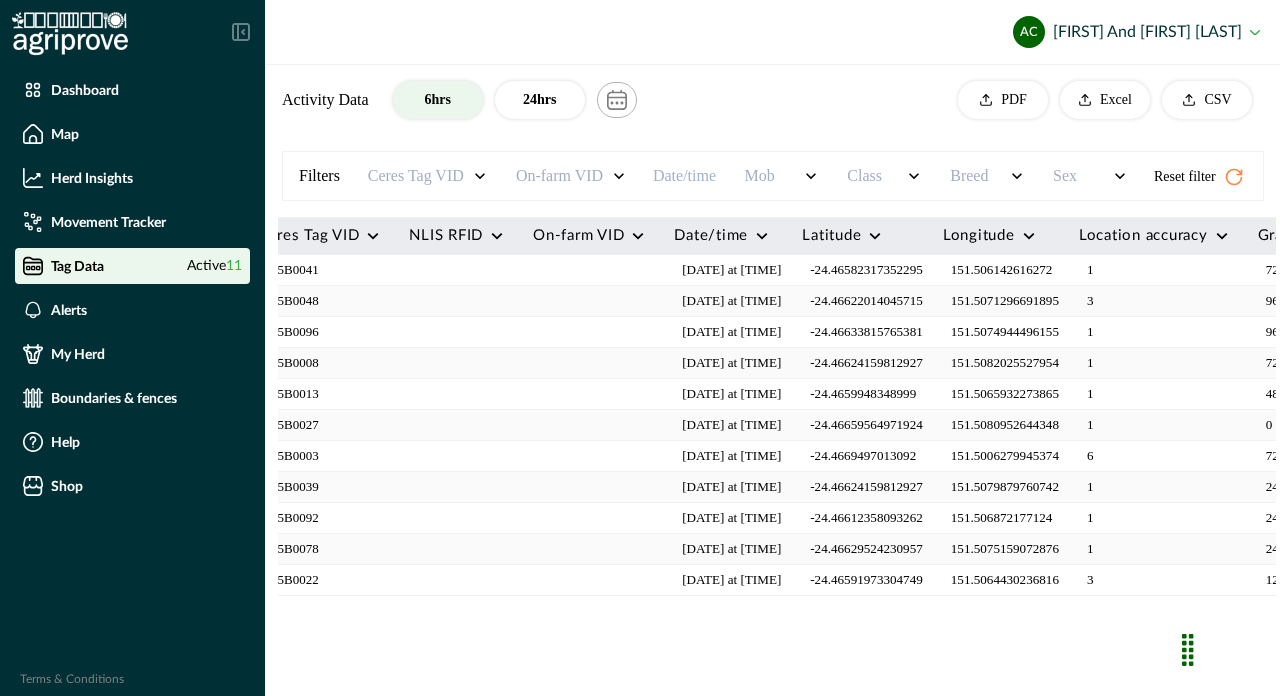 click on "Ceres Tag VID a-z z-a NLIS RFID a-z z-a On-farm VID a-z z-a Date/time a-z z-a Latitude a-z z-a Longitude a-z z-a Location accuracy a-z z-a Grazing a-z z-a Resting and Ruminating a-z z-a Walking a-z z-a Others a-z z-a Activity 1 a-z z-a Activity 2 a-z z-a Activity 3 a-z z-a Activity 4 a-z z-a Activity last hour a-z z-a Activity previous hour a-z z-a Dry matter intake a-z z-a Methane Production a-z z-a Brand a-z z-a Firmware Version a-z z-a Temperature a-z z-a Breed a-z z-a Mob name a-z z-a Mob head count a-z z-a Class a-z z-a Sex a-z z-a D.O.B a-z z-a Purchase date a-z z-a Weight (kg) a-z z-a Last weighed date a-z z-a Kg day gain a-z z-a Status a-z z-a" at bounding box center [2667, 236] 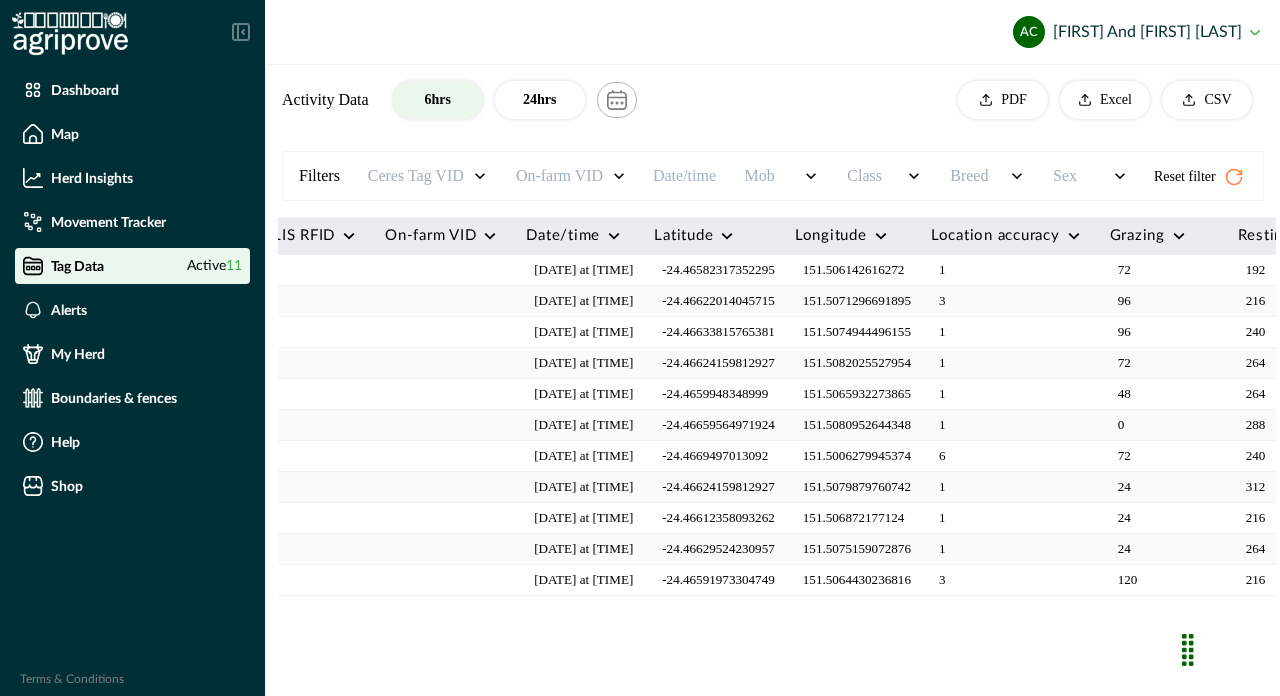 scroll, scrollTop: 0, scrollLeft: 125, axis: horizontal 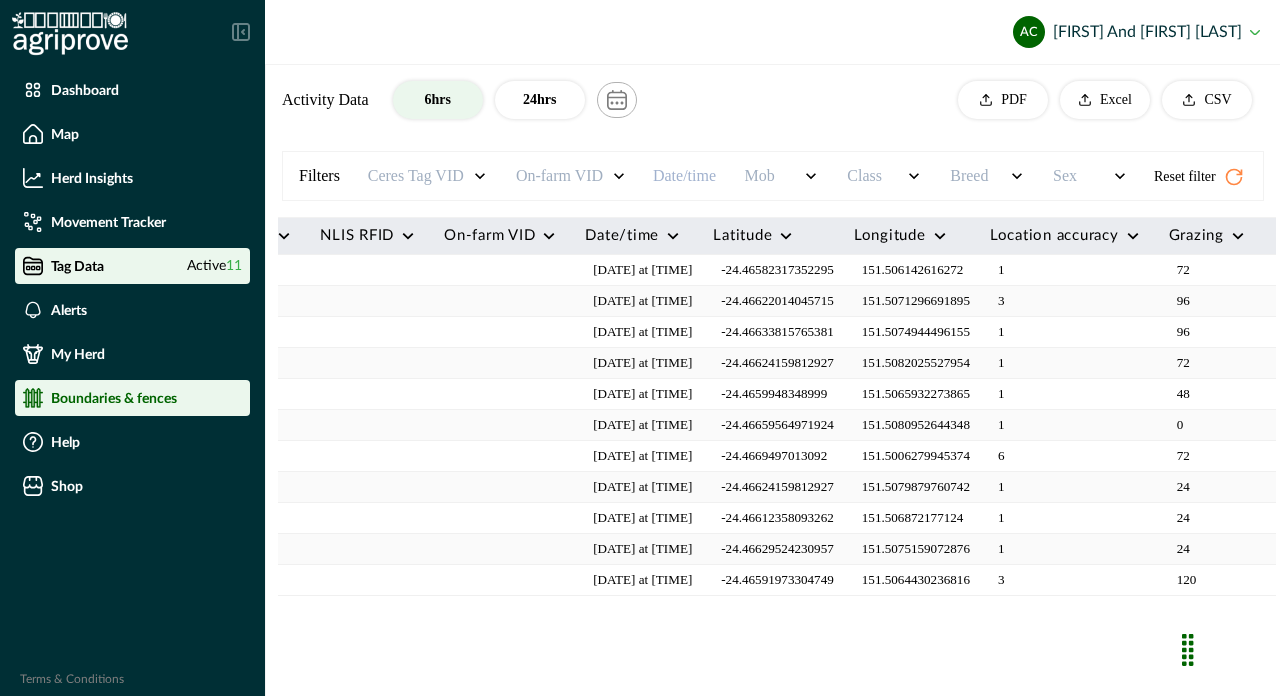 click on "Boundaries & fences" at bounding box center (114, 398) 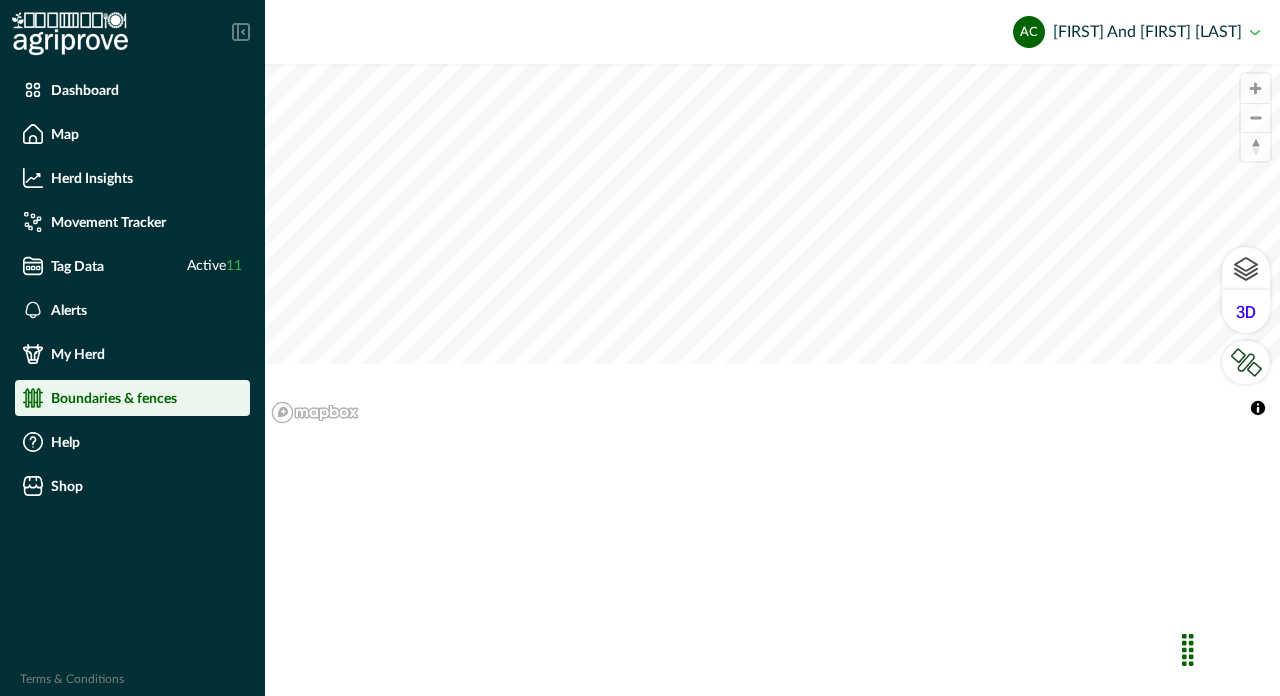 scroll, scrollTop: 0, scrollLeft: 0, axis: both 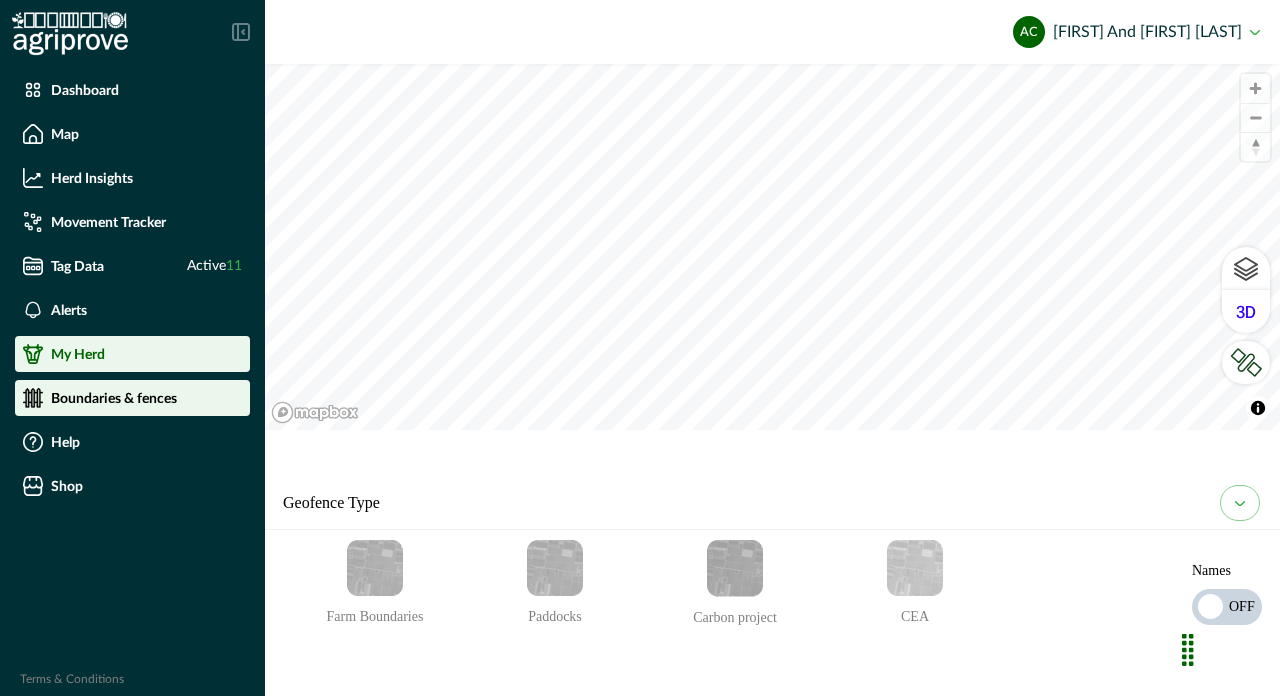 click on "My Herd" at bounding box center [78, 354] 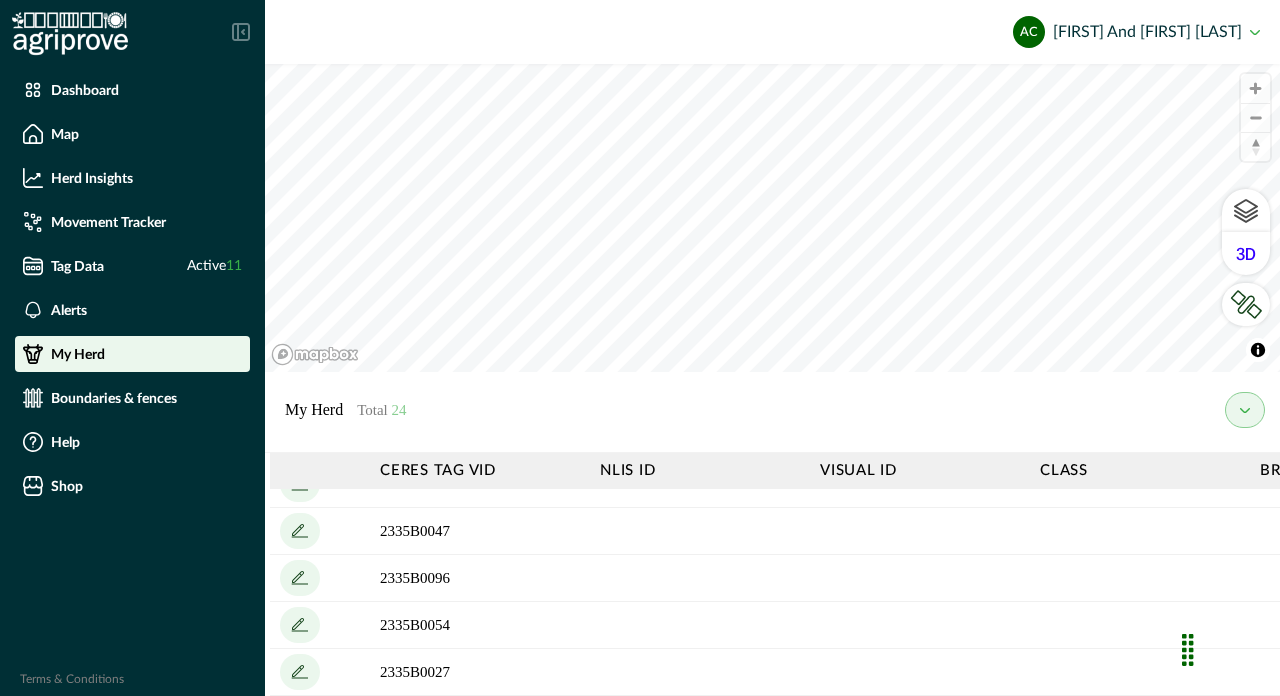 scroll, scrollTop: 922, scrollLeft: 0, axis: vertical 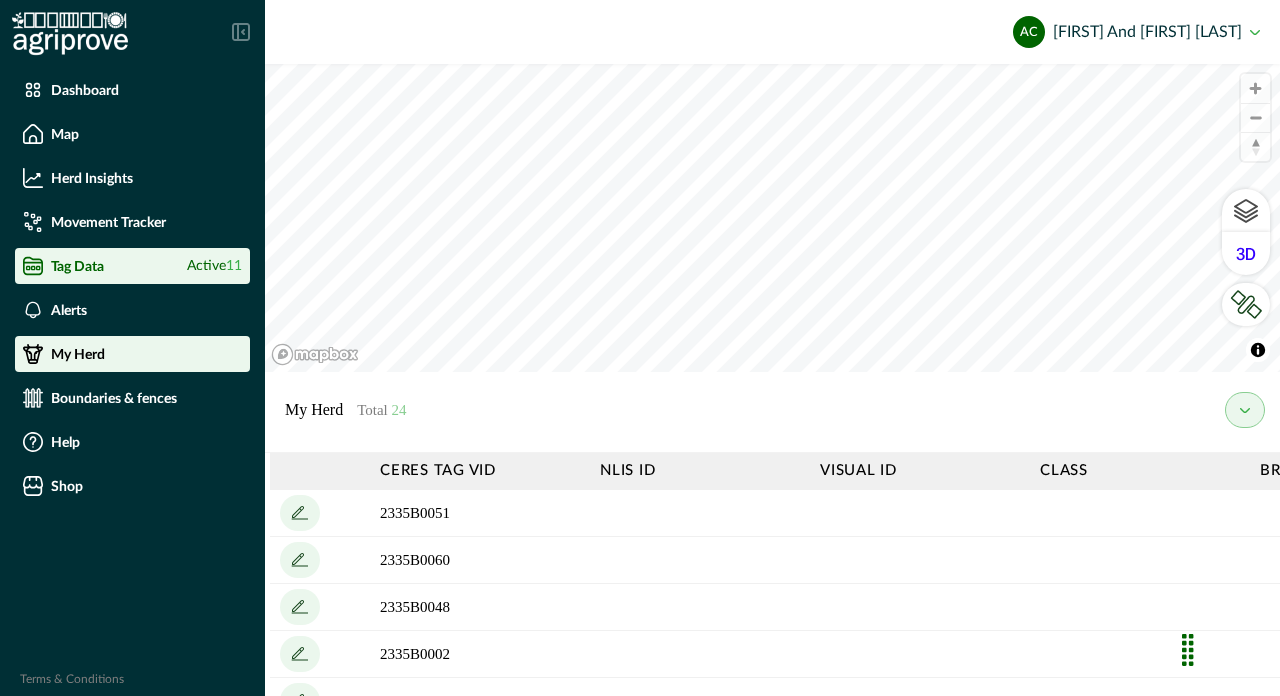 click on "Tag Data Active  11" at bounding box center [132, 266] 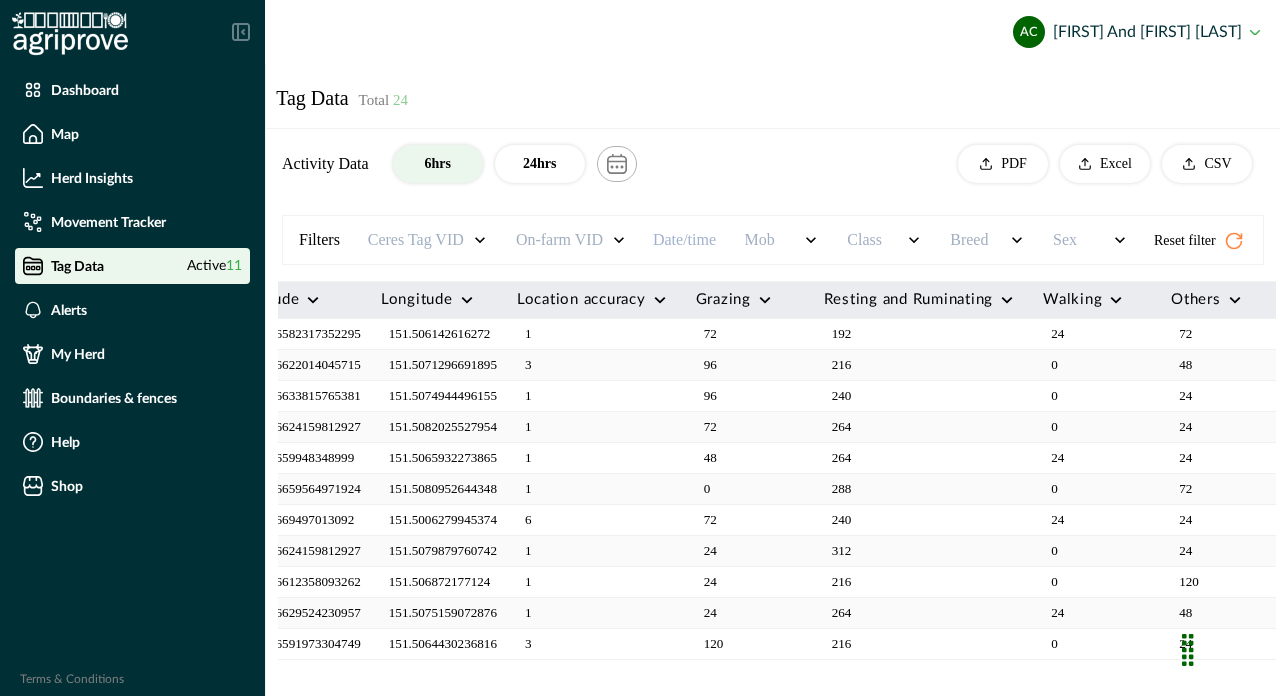 scroll, scrollTop: 0, scrollLeft: 601, axis: horizontal 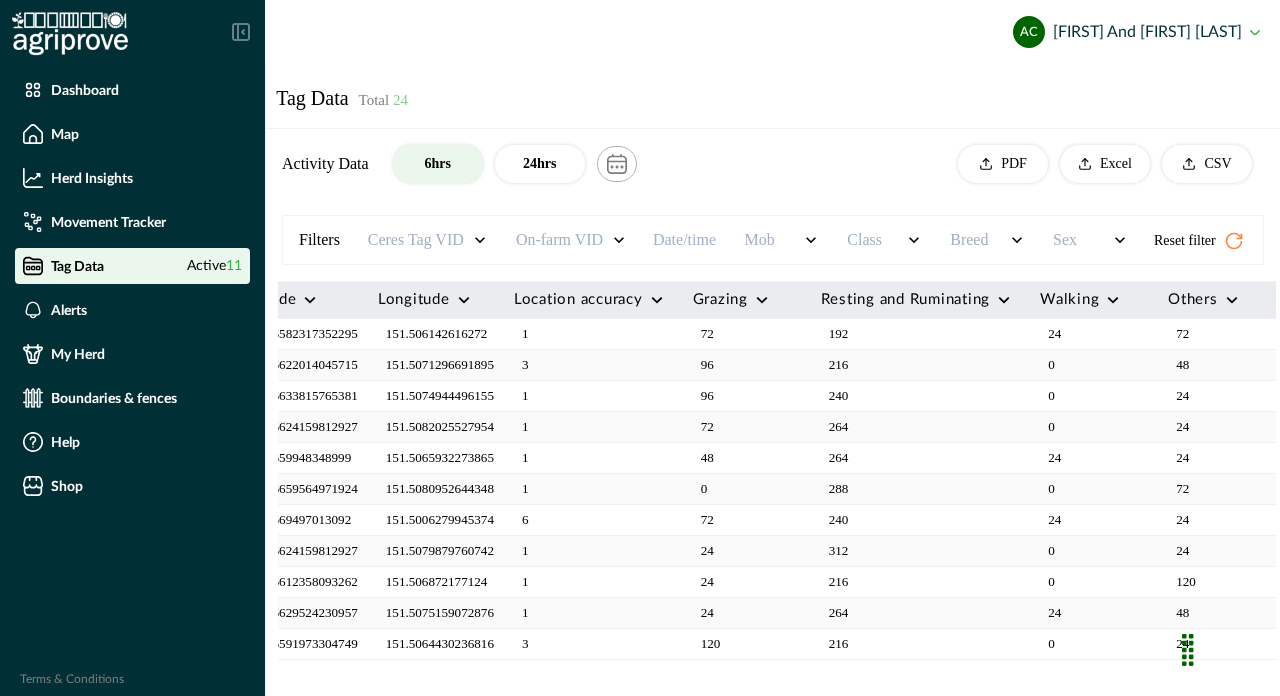 click 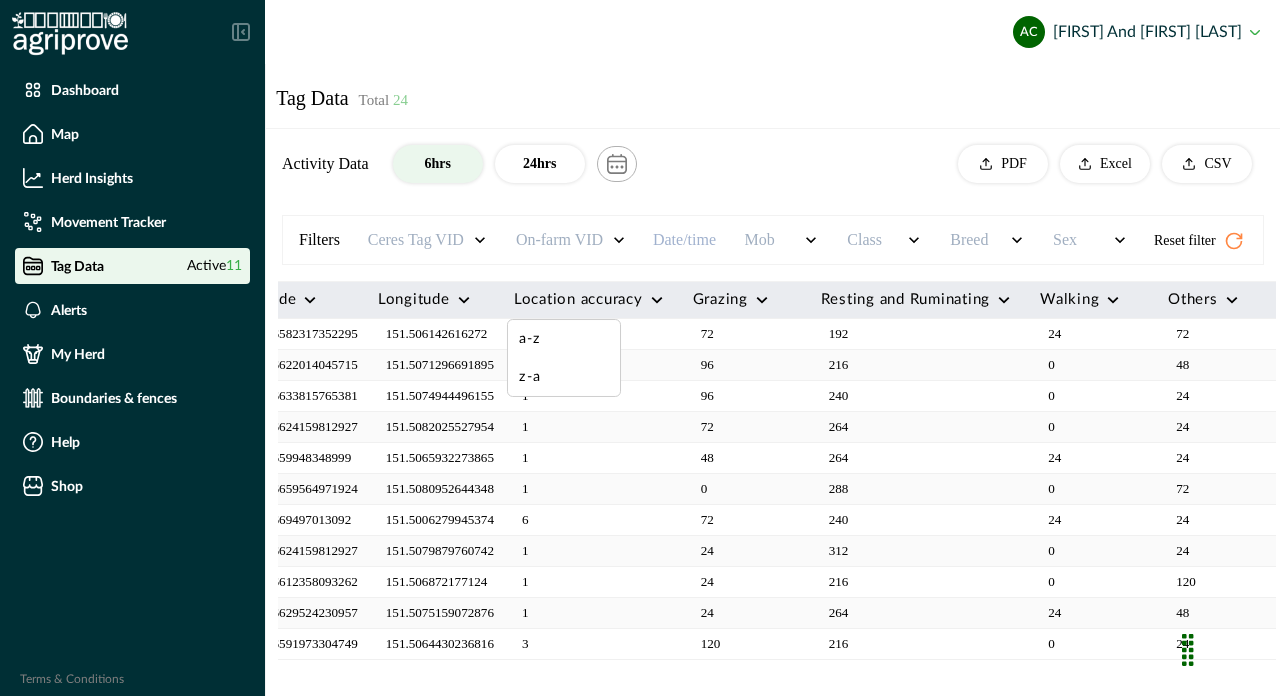 click 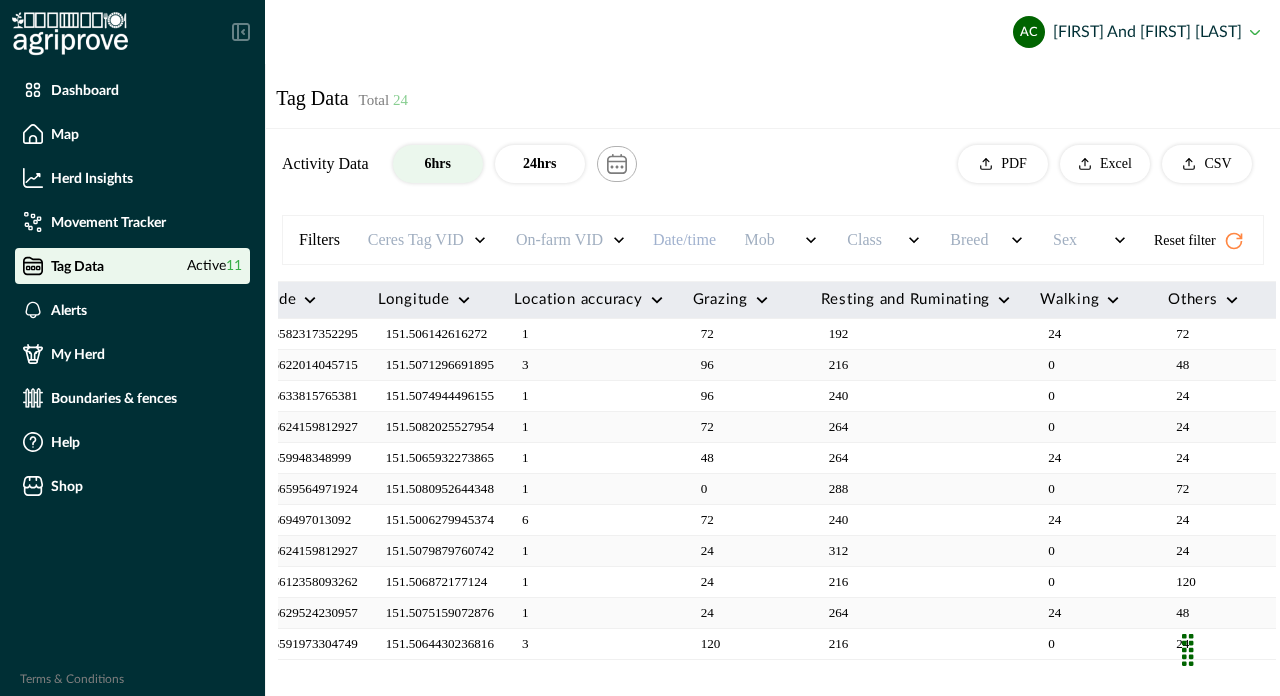 click on "Location accuracy a-z z-a" at bounding box center (588, 300) 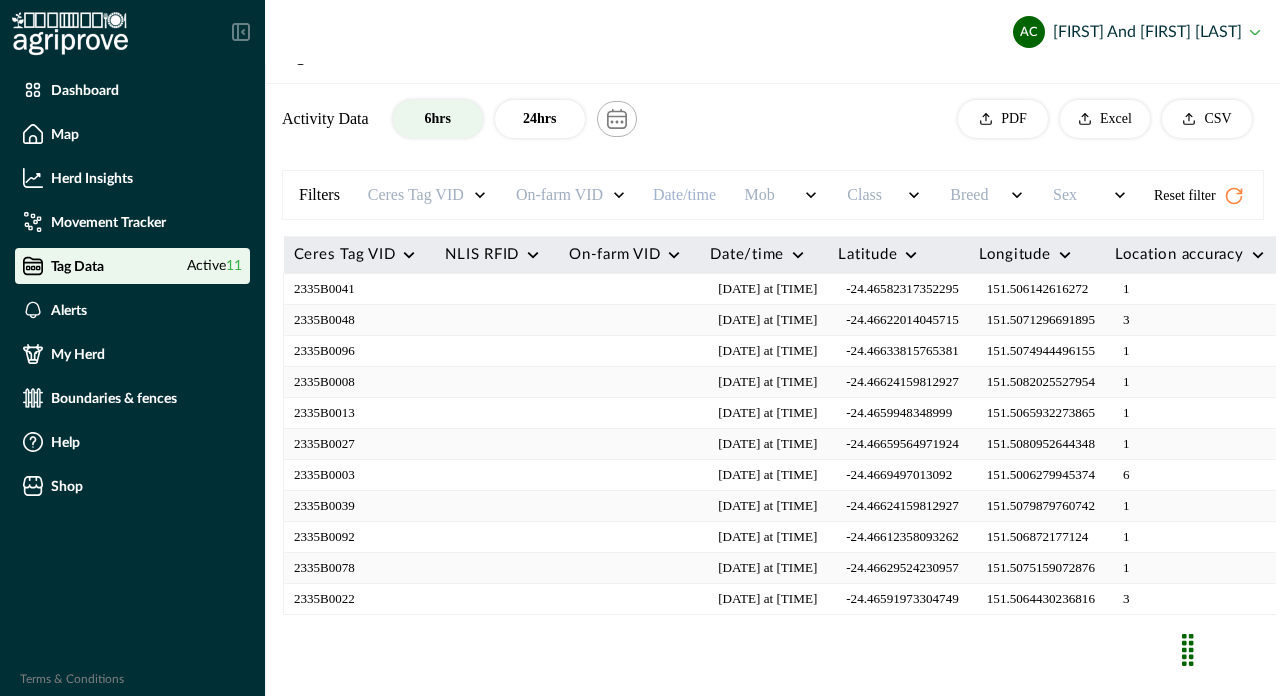 scroll, scrollTop: 0, scrollLeft: 0, axis: both 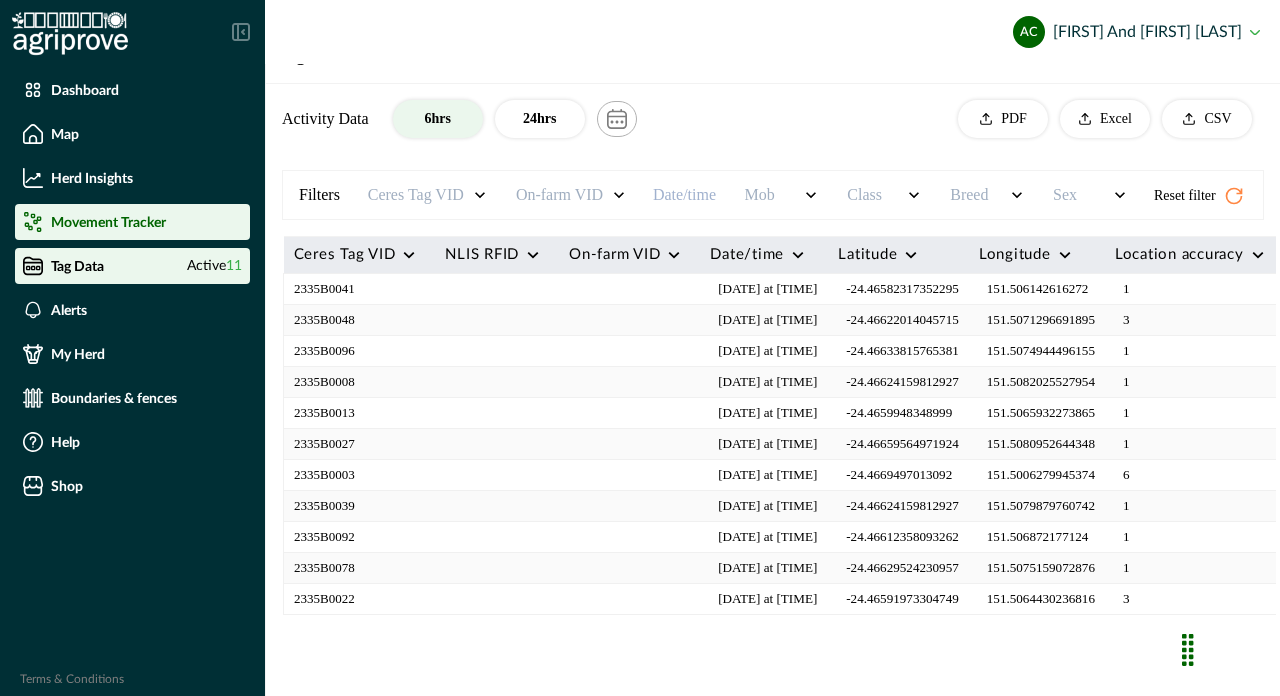 click on "Movement Tracker" at bounding box center [108, 222] 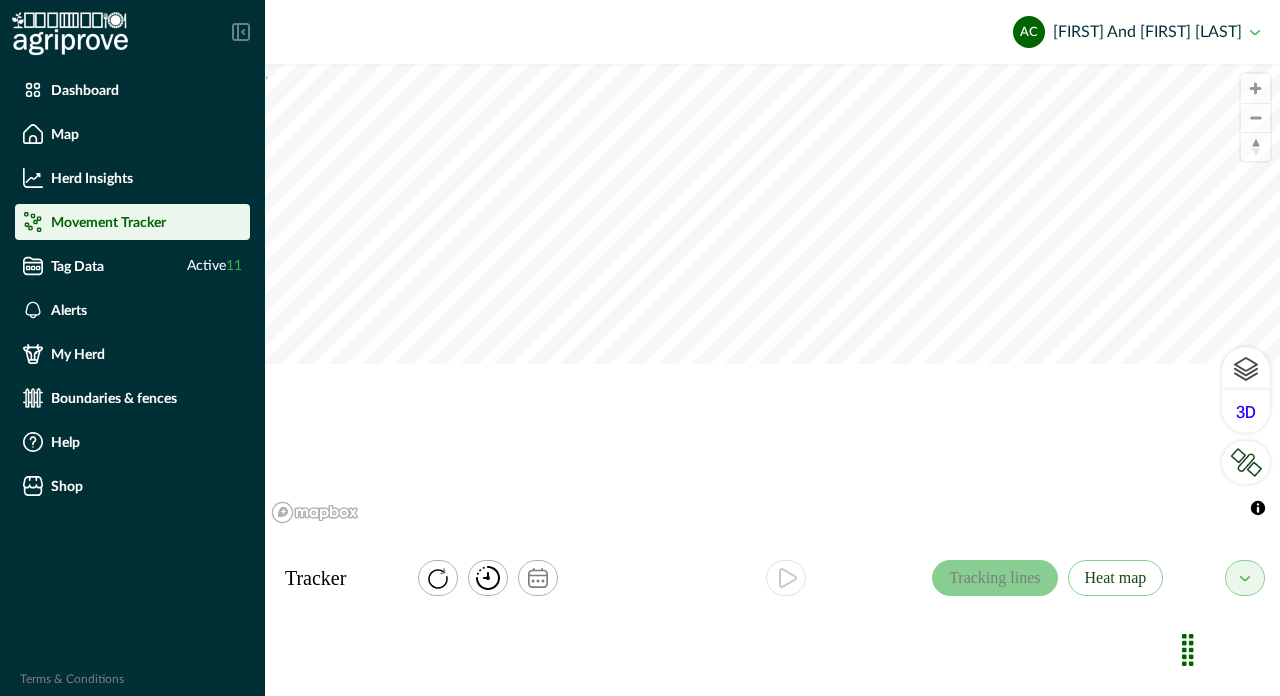 scroll, scrollTop: 0, scrollLeft: 0, axis: both 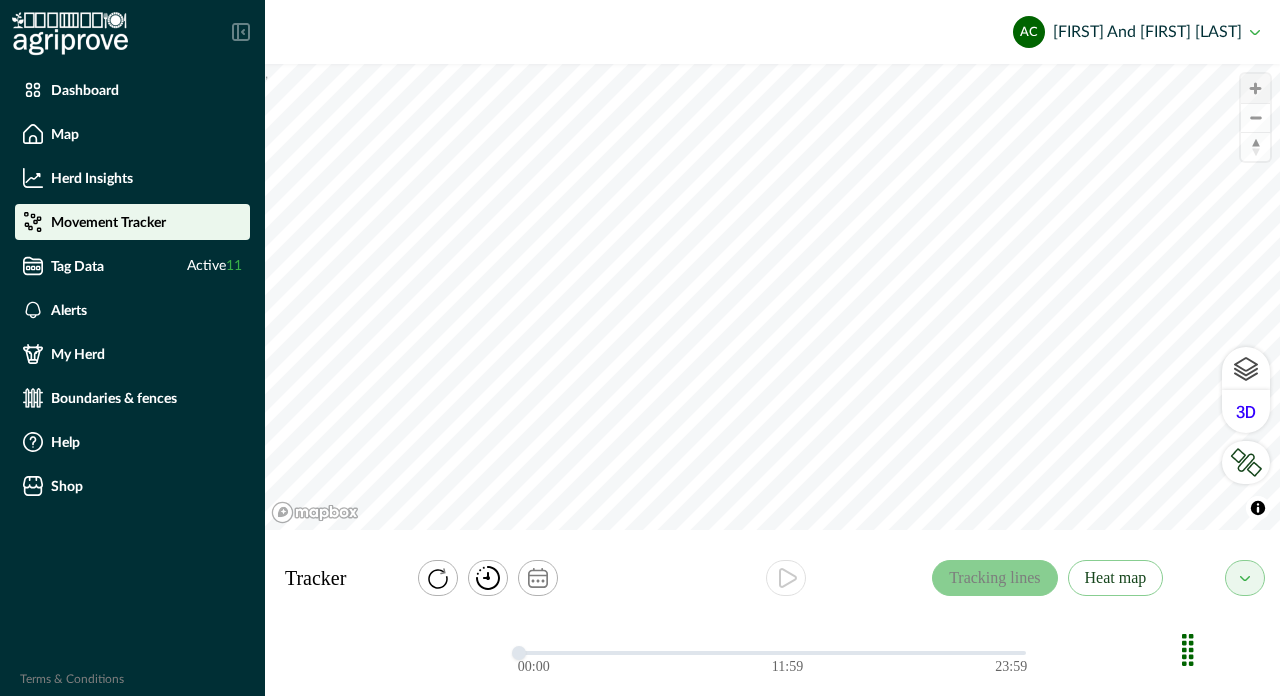 click at bounding box center (1255, 88) 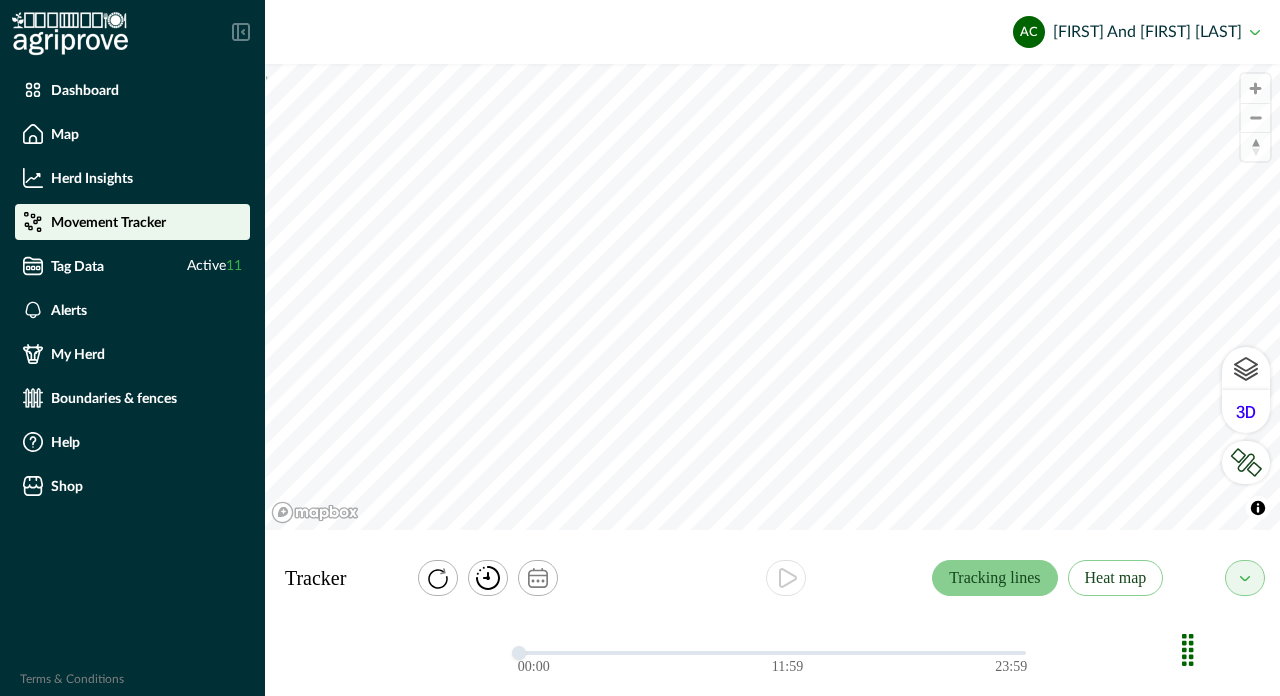 click on "Tracking lines" at bounding box center [994, 578] 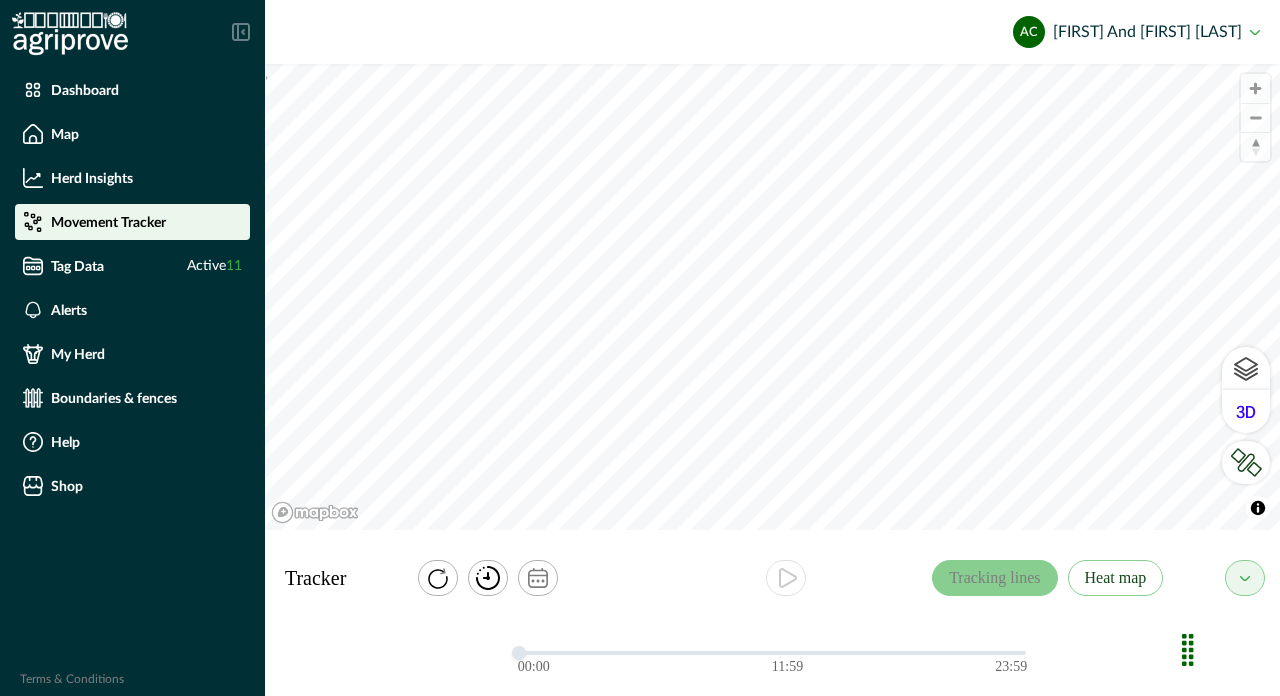 scroll, scrollTop: 0, scrollLeft: 0, axis: both 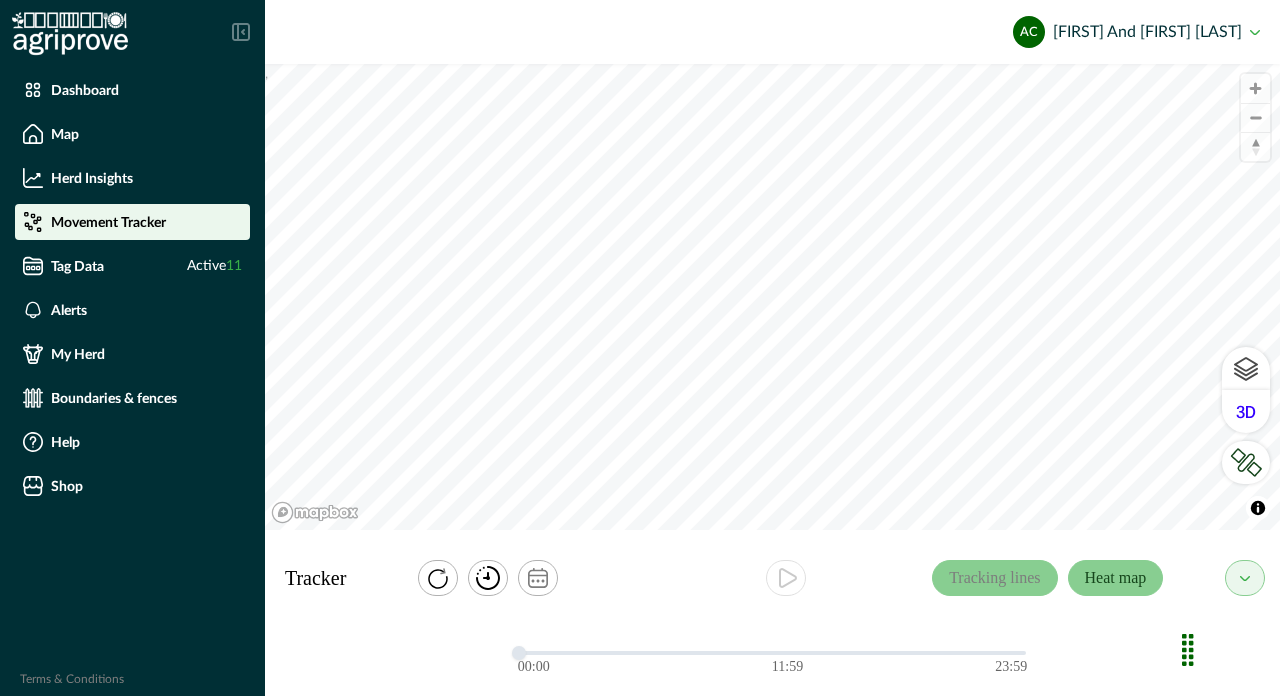 click on "Heat map" at bounding box center [1116, 578] 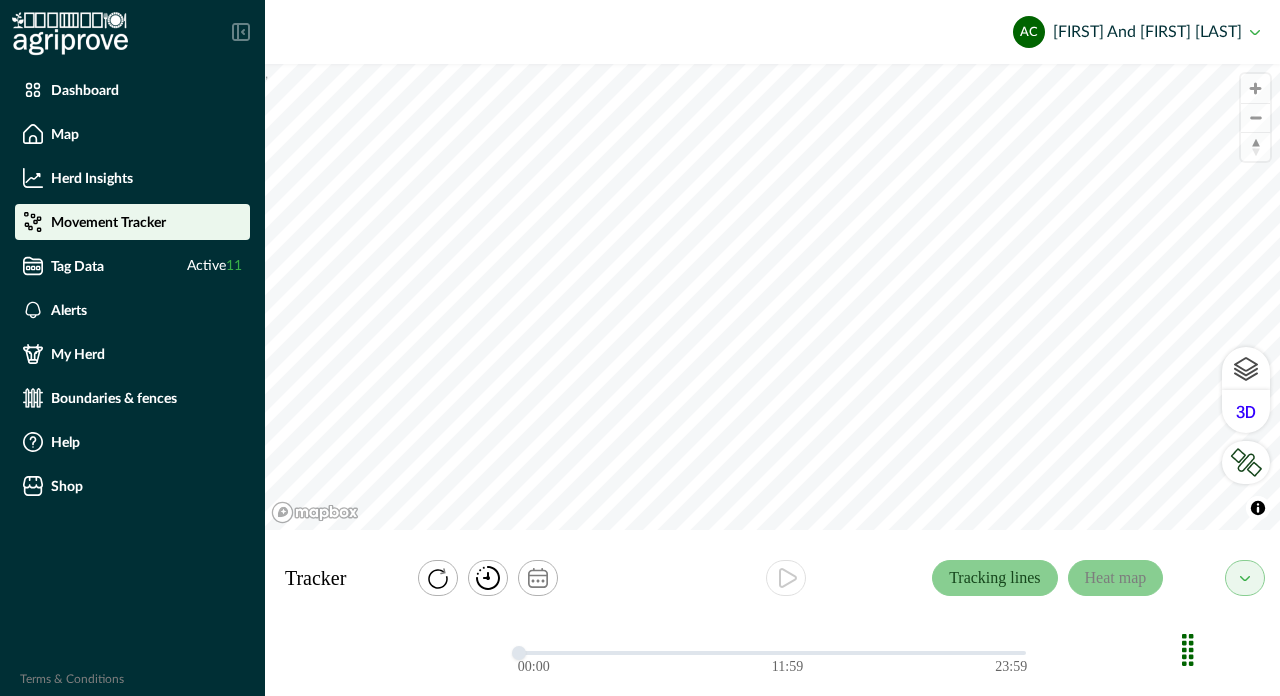 click on "Tracking lines" at bounding box center [994, 578] 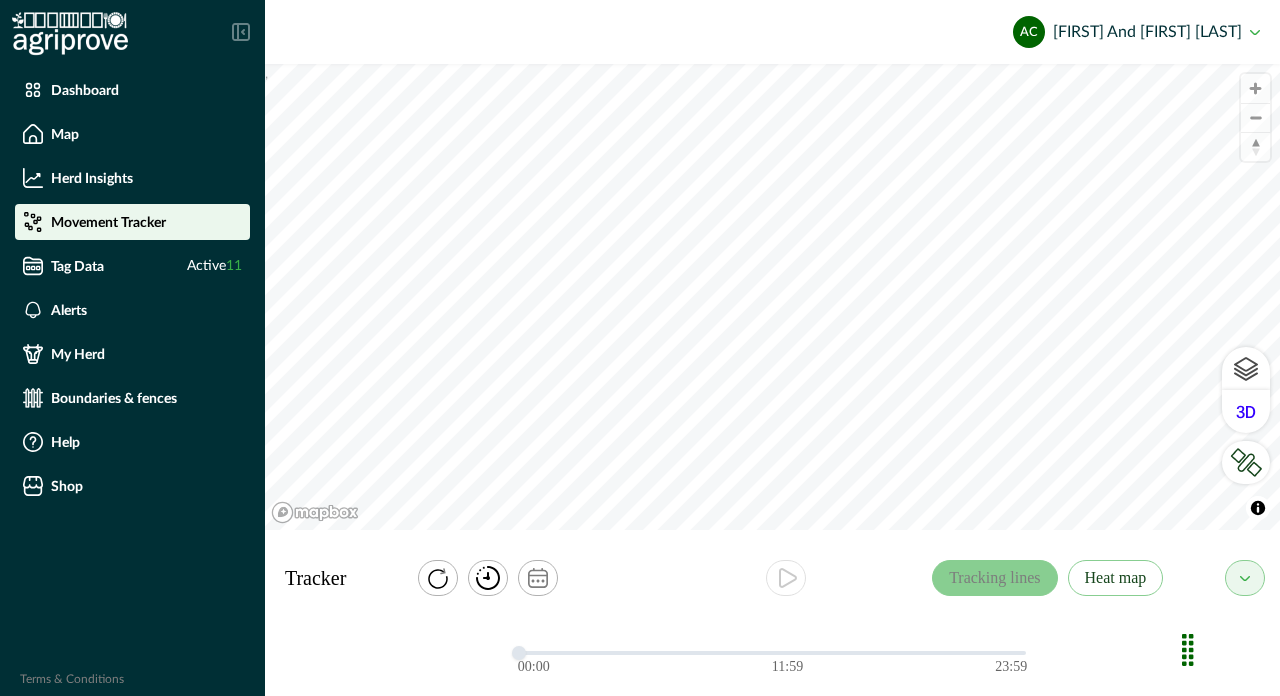 drag, startPoint x: 520, startPoint y: 656, endPoint x: 562, endPoint y: 656, distance: 42 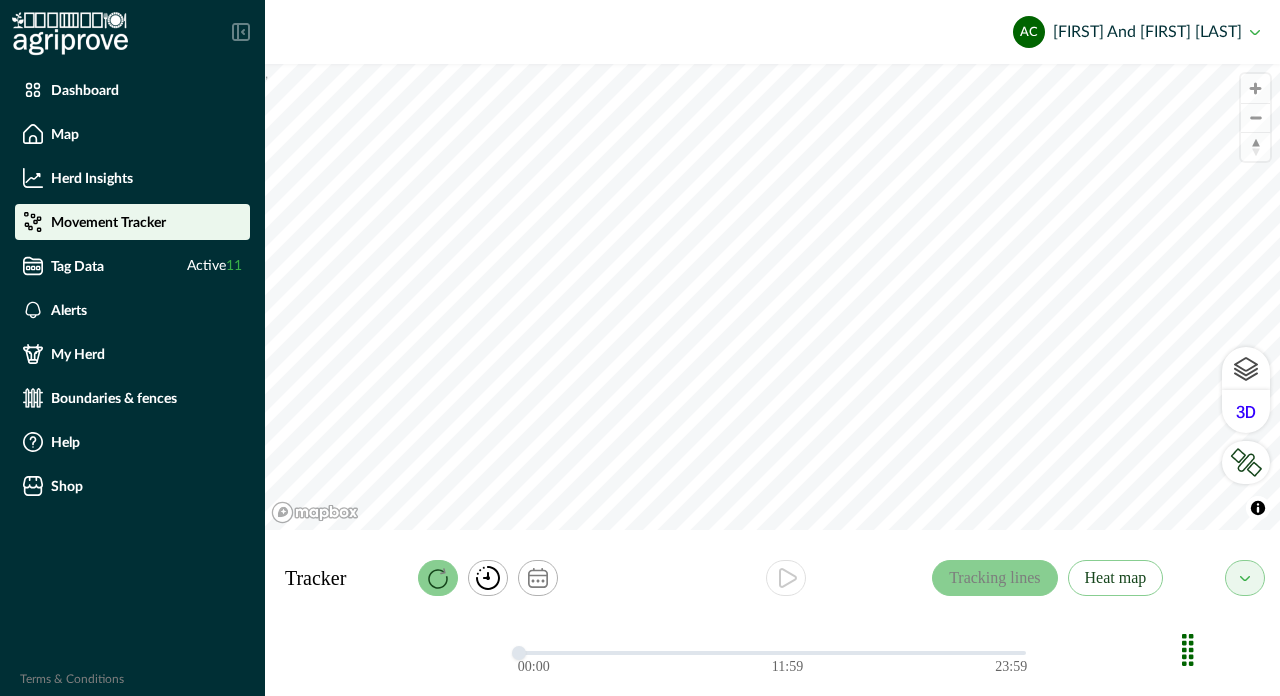 click 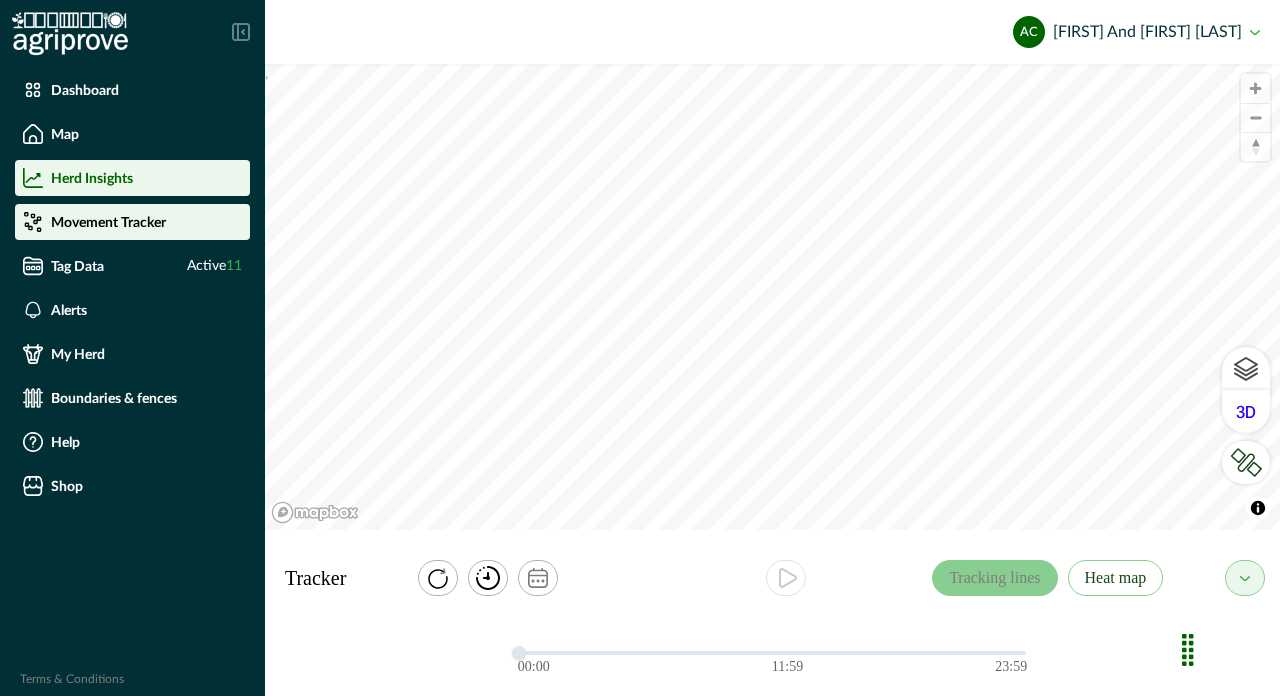 click on "Herd Insights" at bounding box center [92, 178] 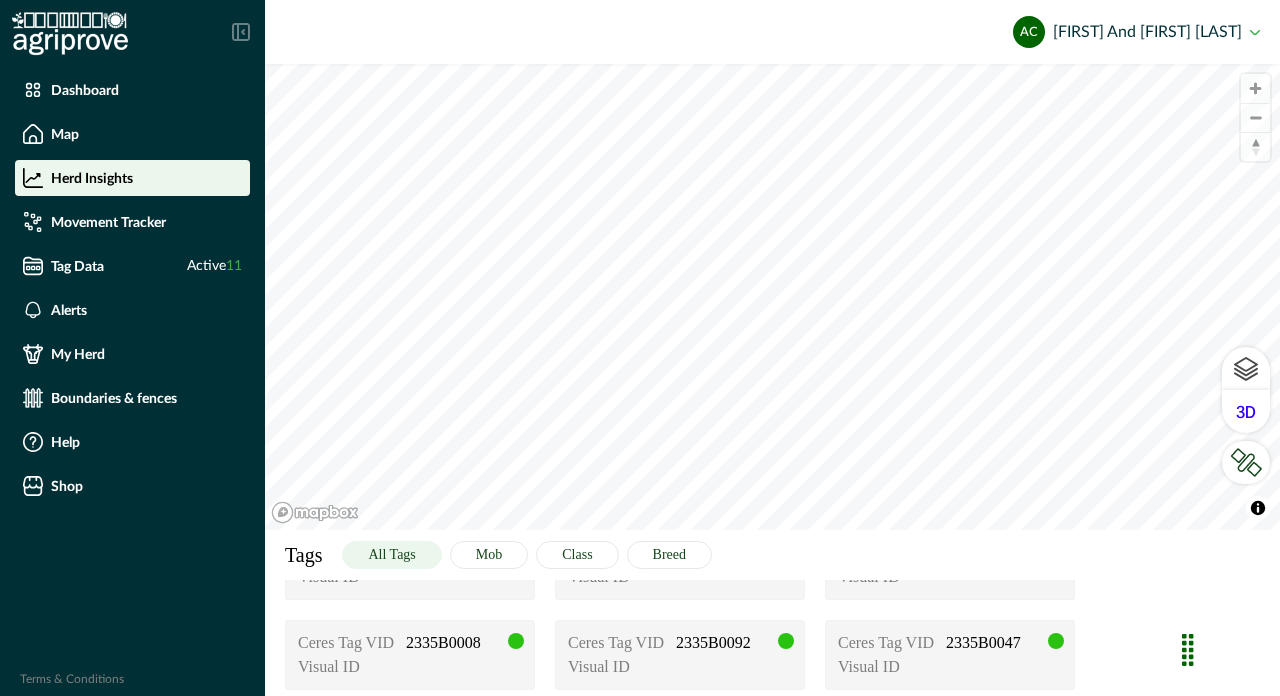 scroll, scrollTop: 500, scrollLeft: 0, axis: vertical 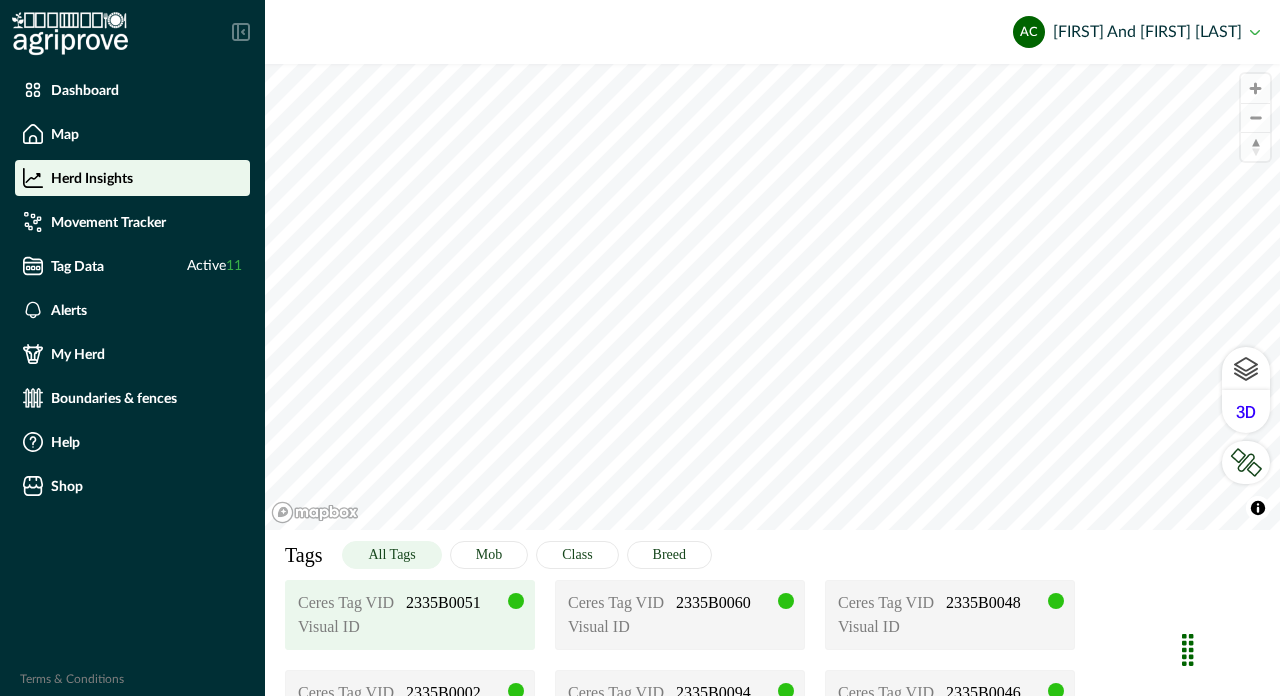 click on "Ceres Tag VID" at bounding box center [348, 603] 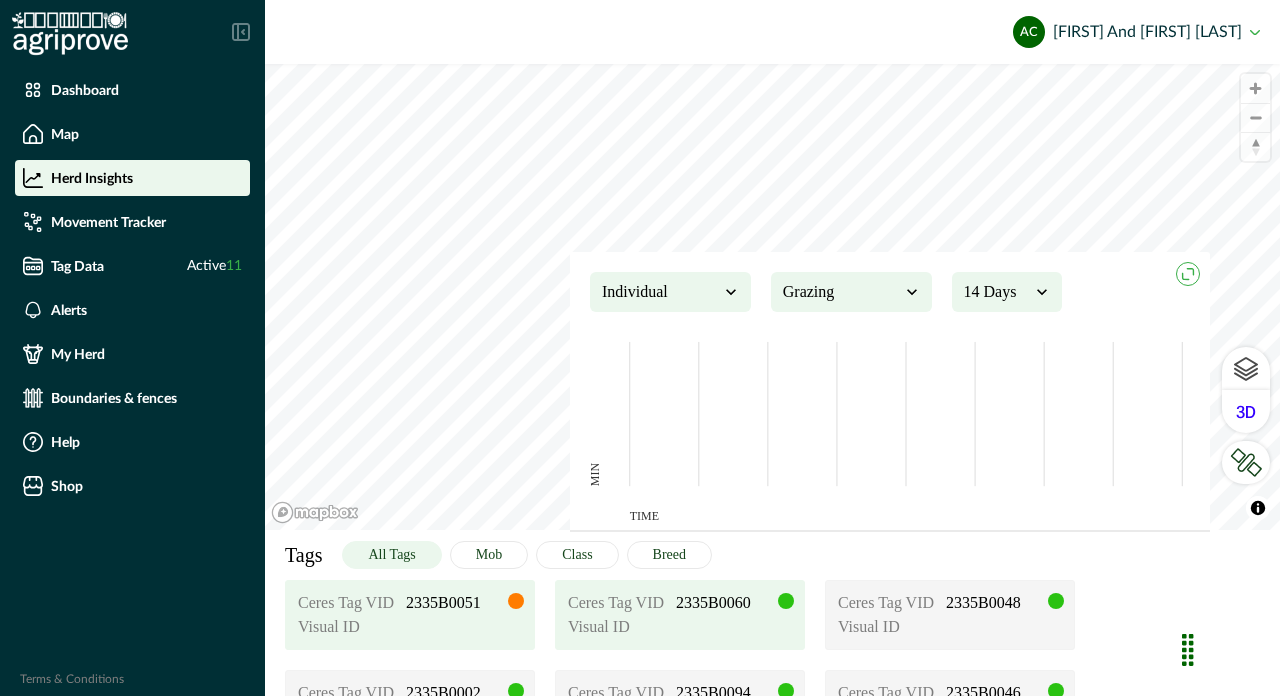 click on "Visual ID" at bounding box center (680, 627) 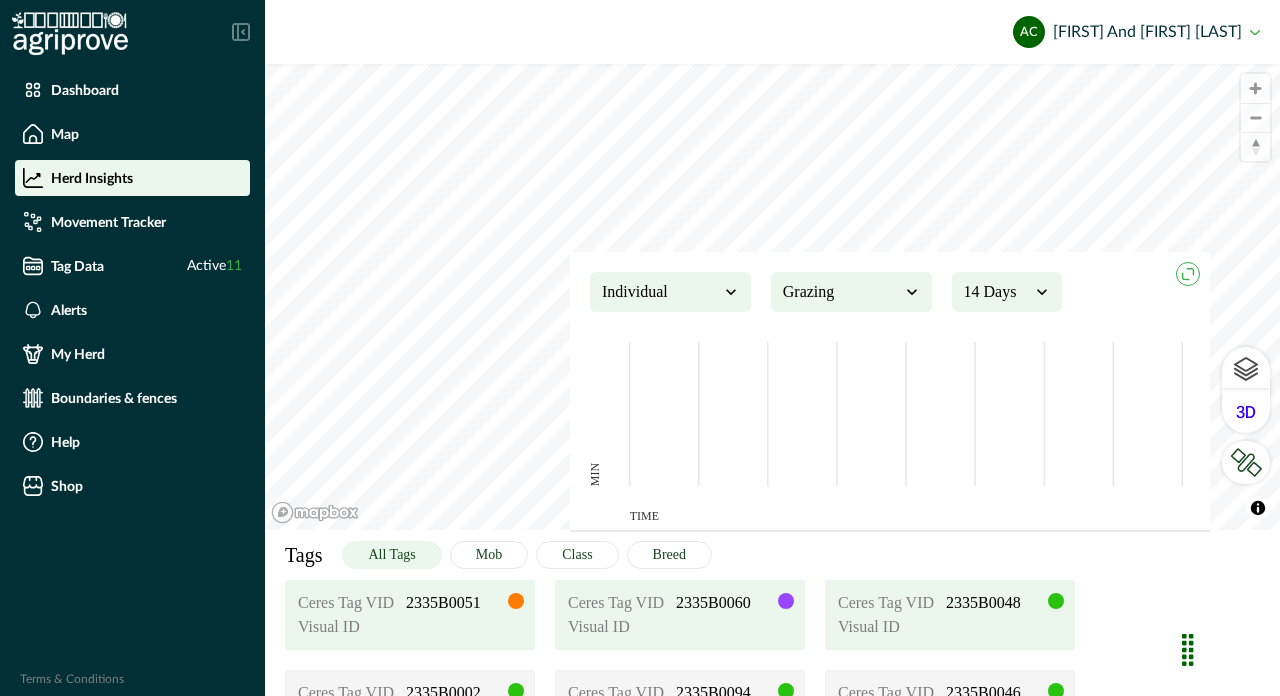 click on "Visual ID" at bounding box center (888, 627) 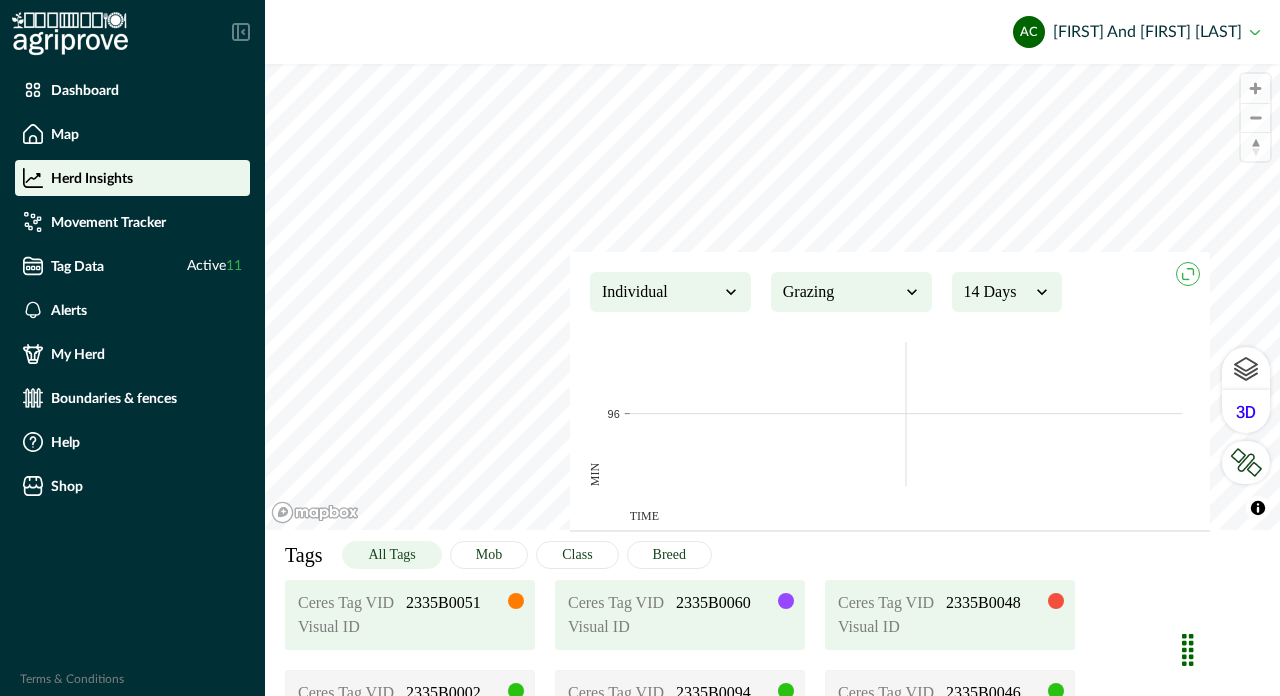 scroll, scrollTop: 0, scrollLeft: 0, axis: both 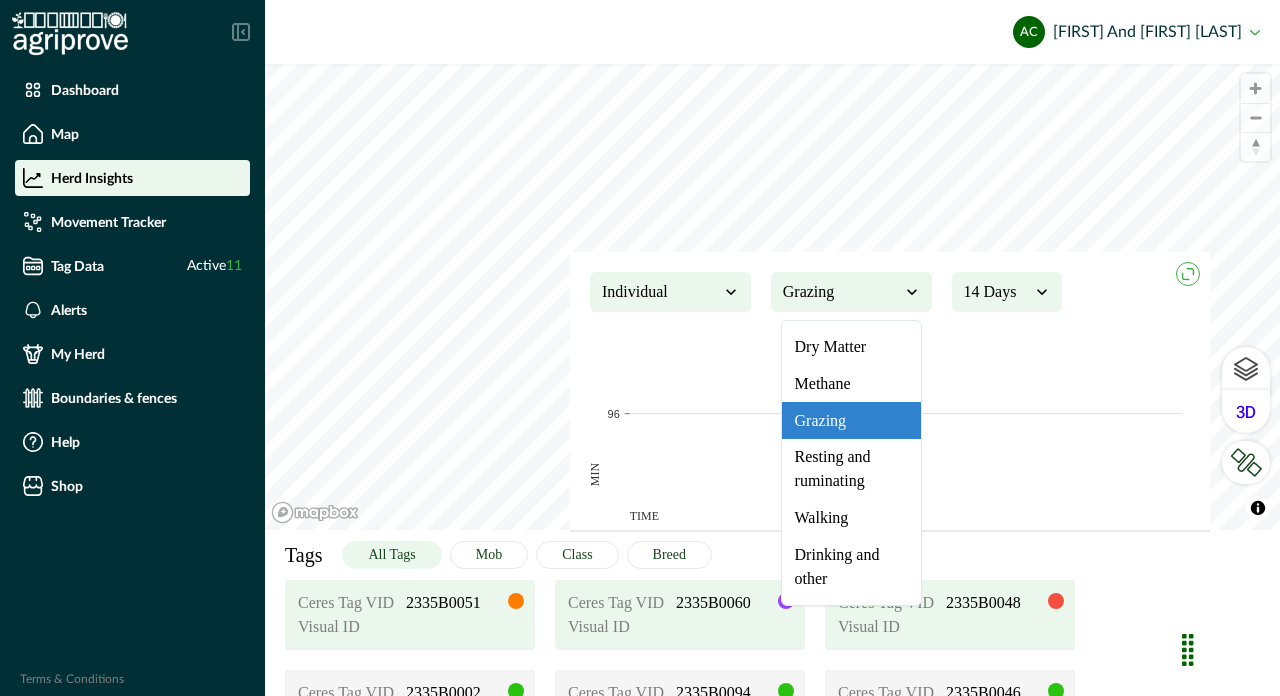 click 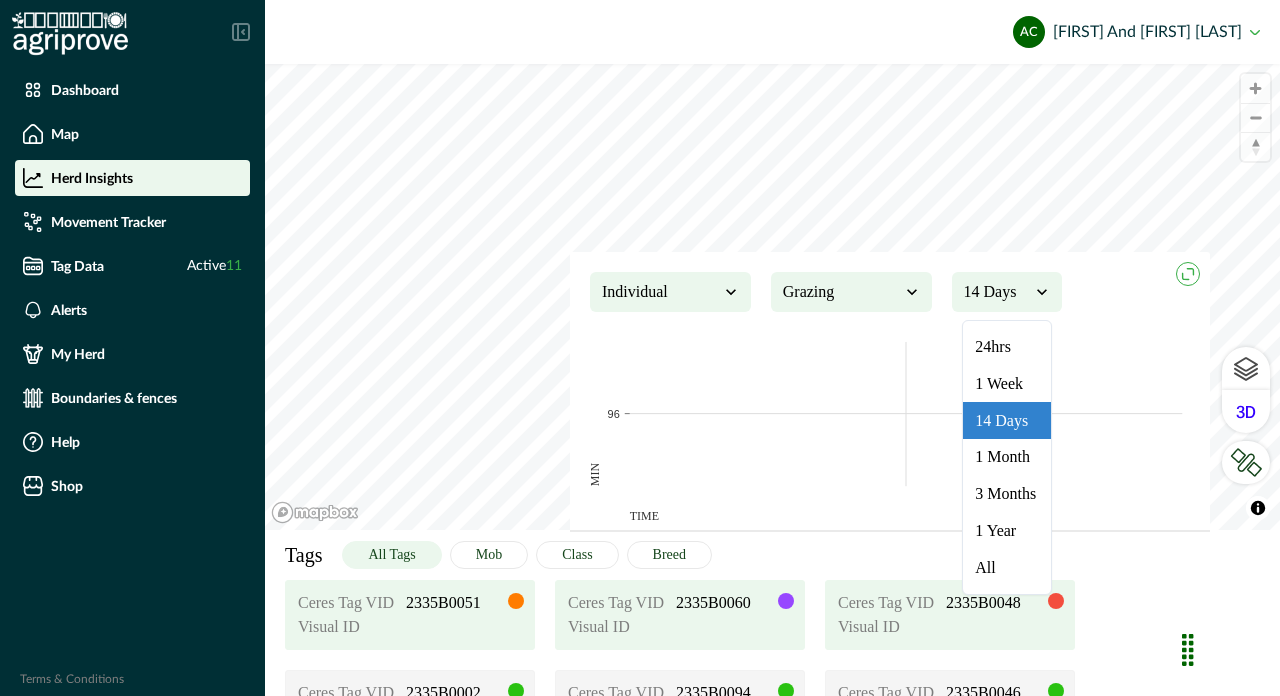 click on "14 Days" at bounding box center (997, 292) 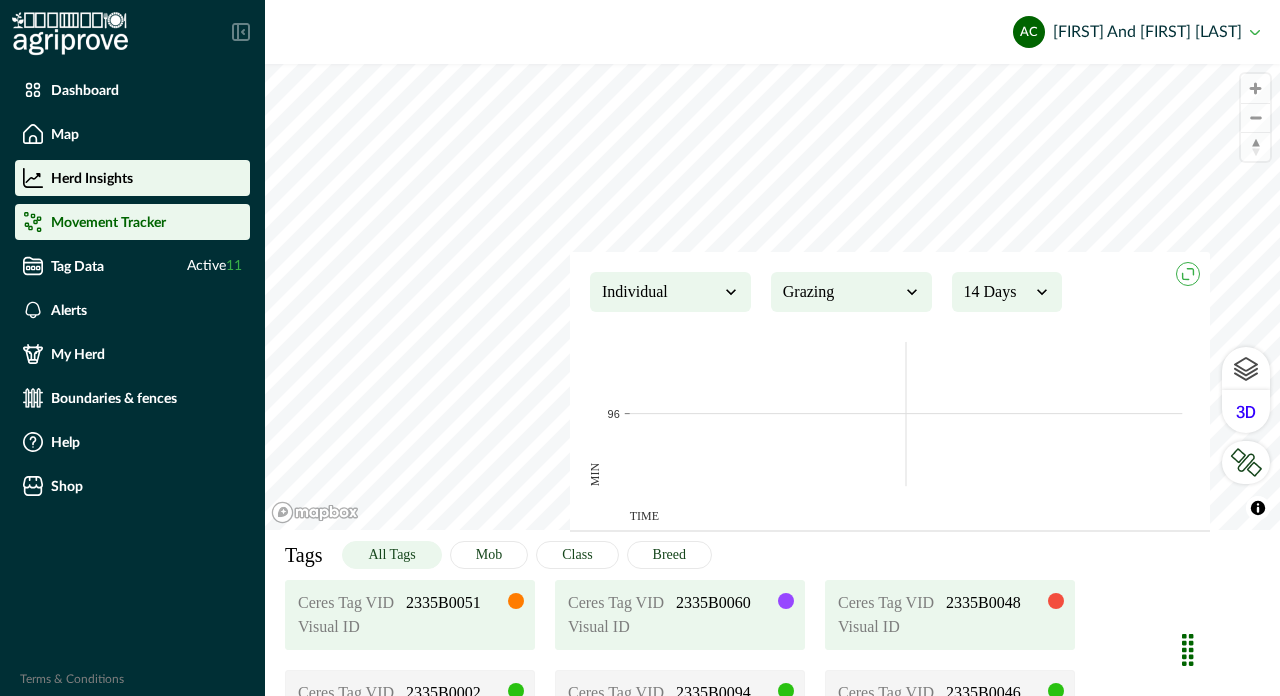 click on "Movement Tracker" at bounding box center (132, 222) 